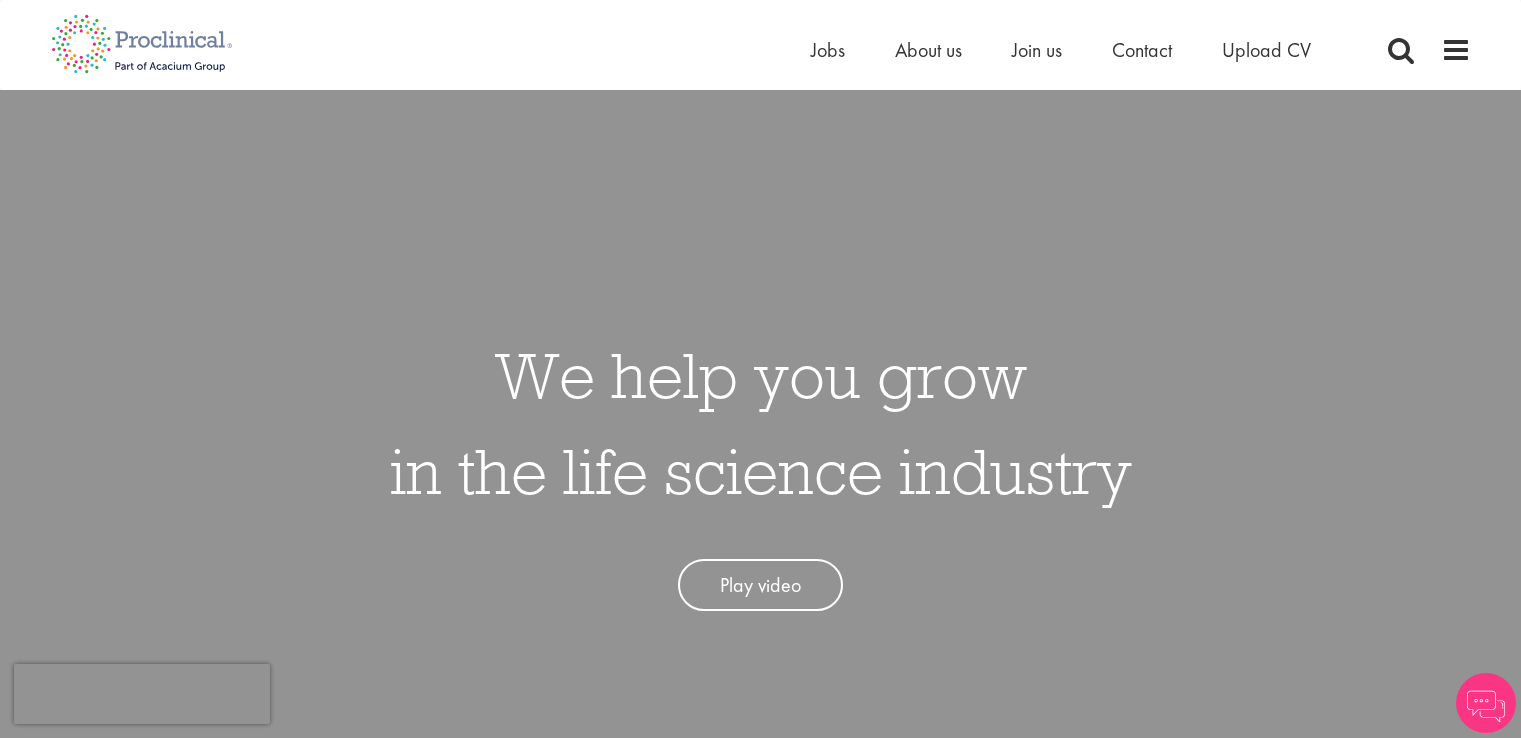 scroll, scrollTop: 0, scrollLeft: 0, axis: both 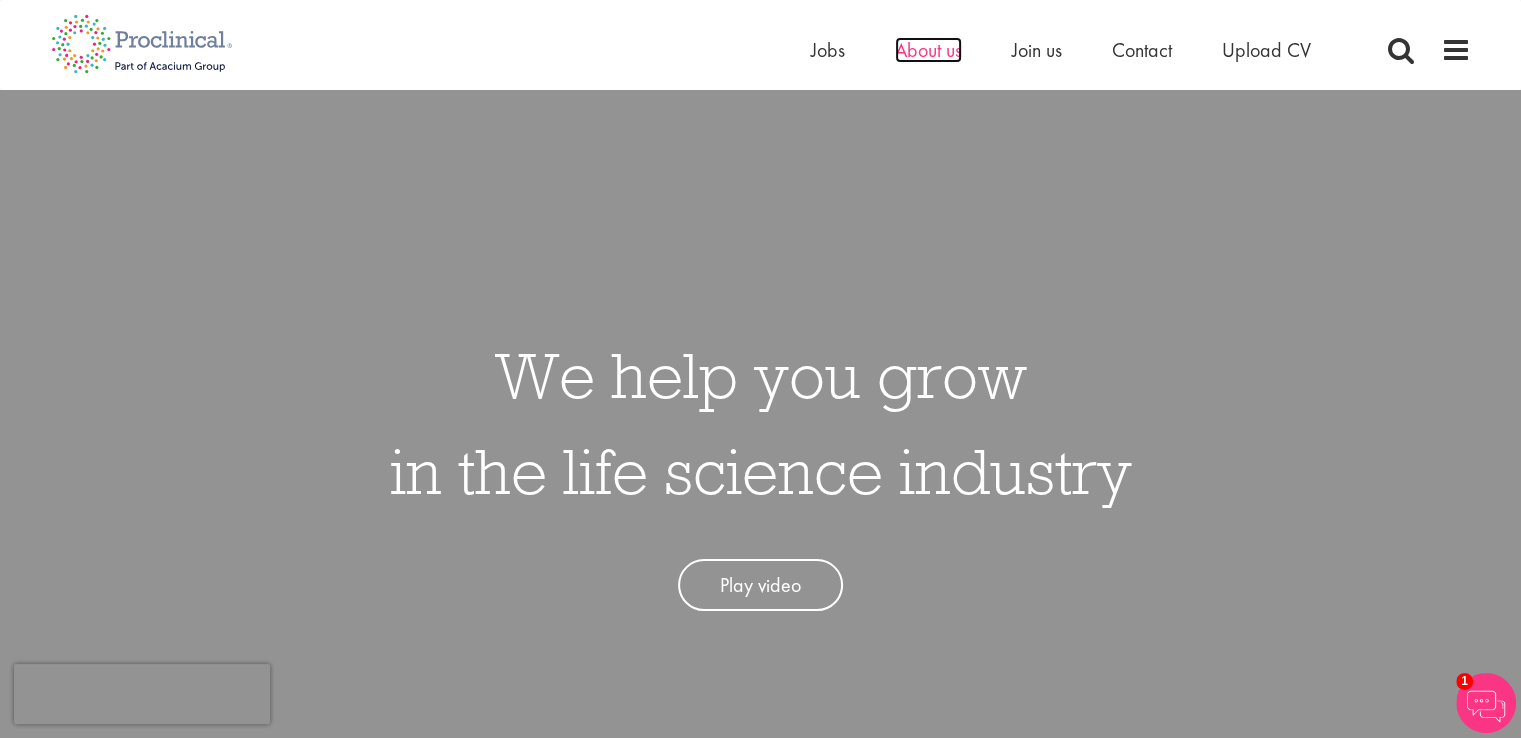 click on "About us" at bounding box center [928, 50] 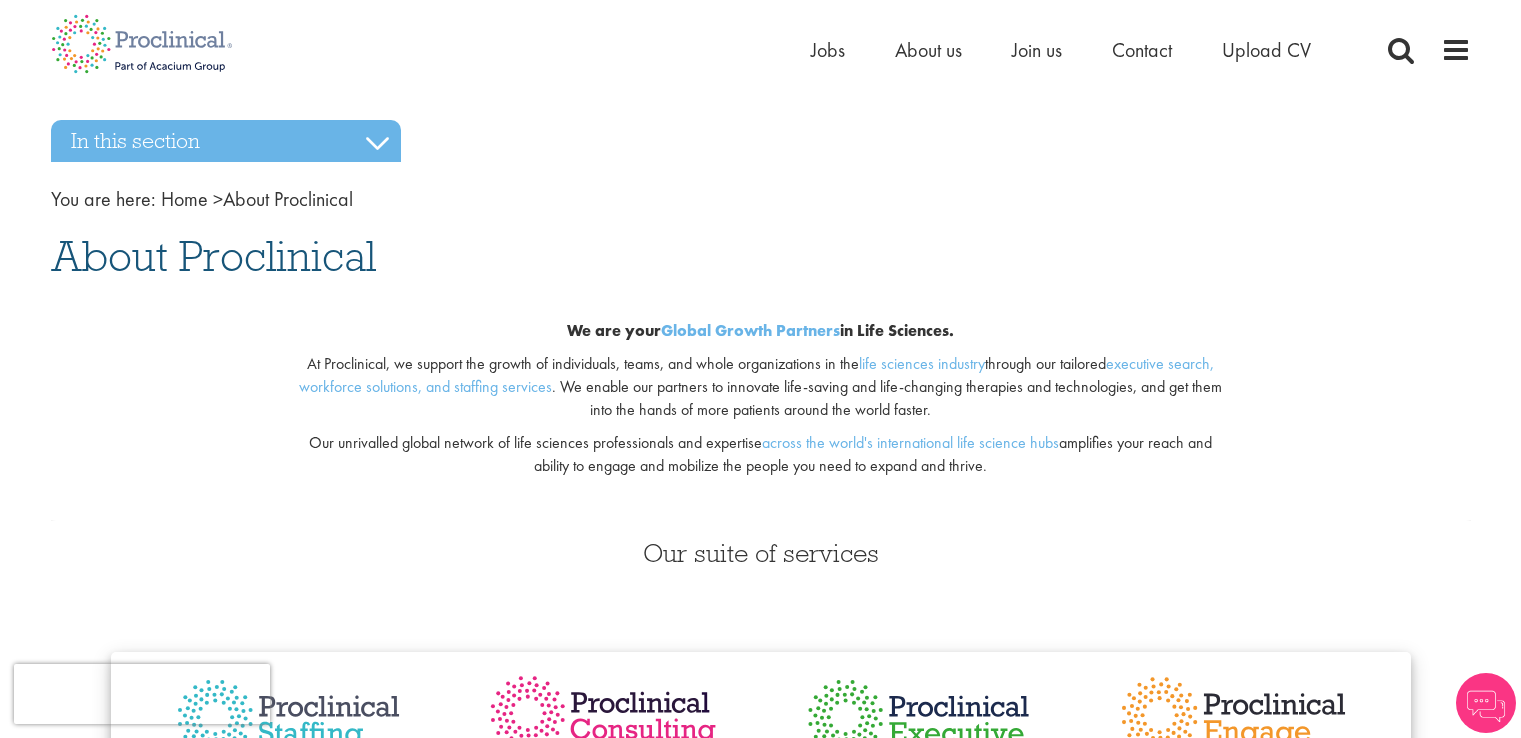 scroll, scrollTop: 498, scrollLeft: 0, axis: vertical 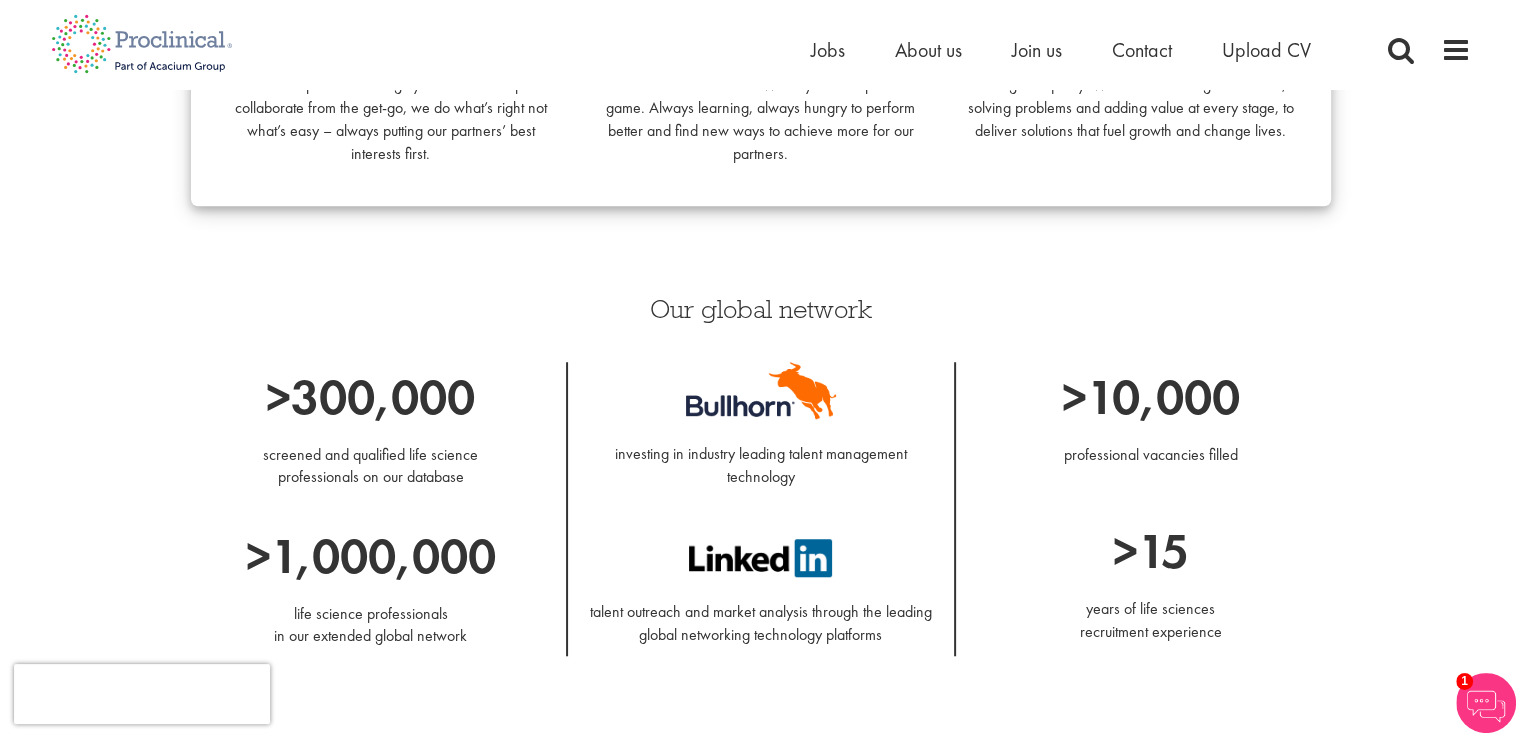 click on "Home
Jobs
About us
Join us
Contact
Upload CV" at bounding box center (753, 37) 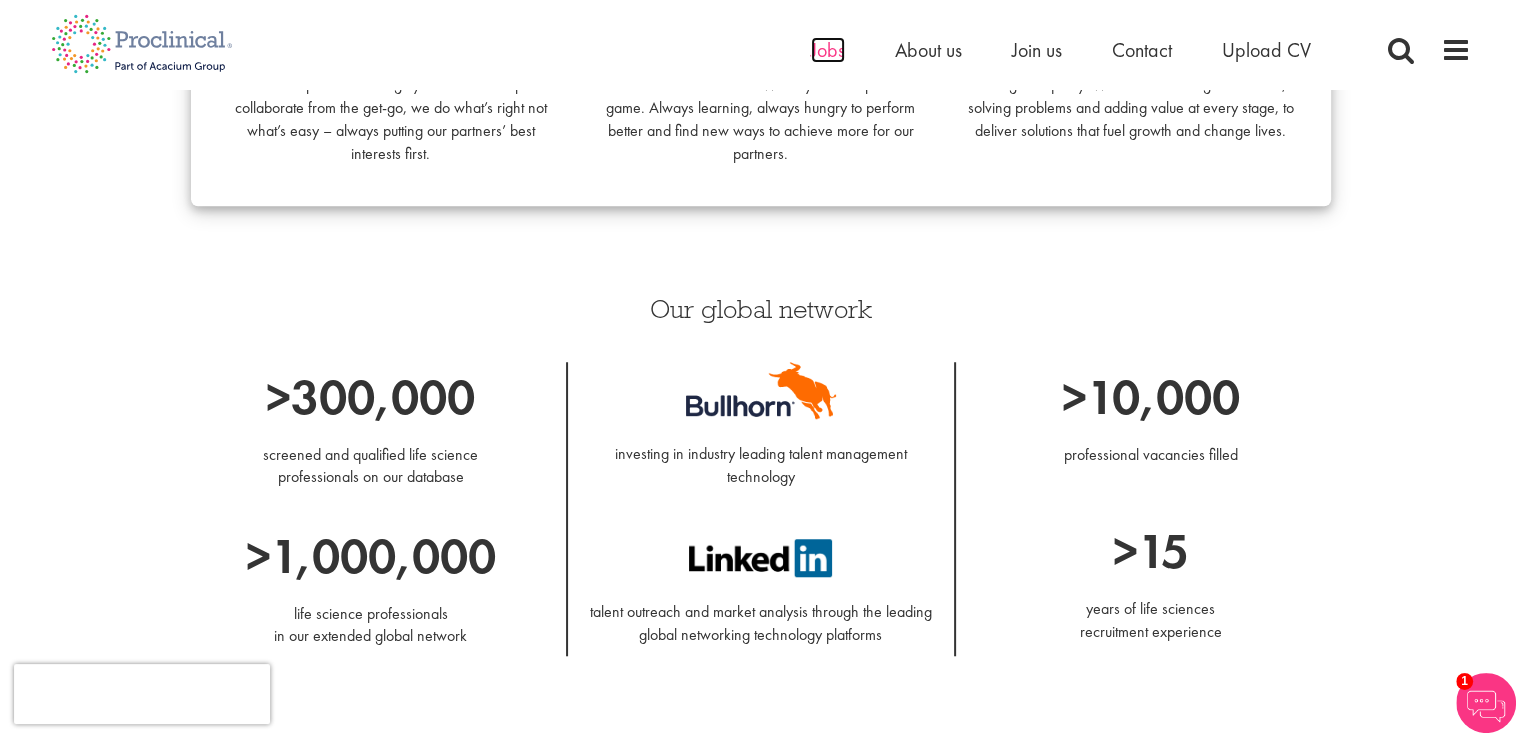 click on "Jobs" at bounding box center (828, 50) 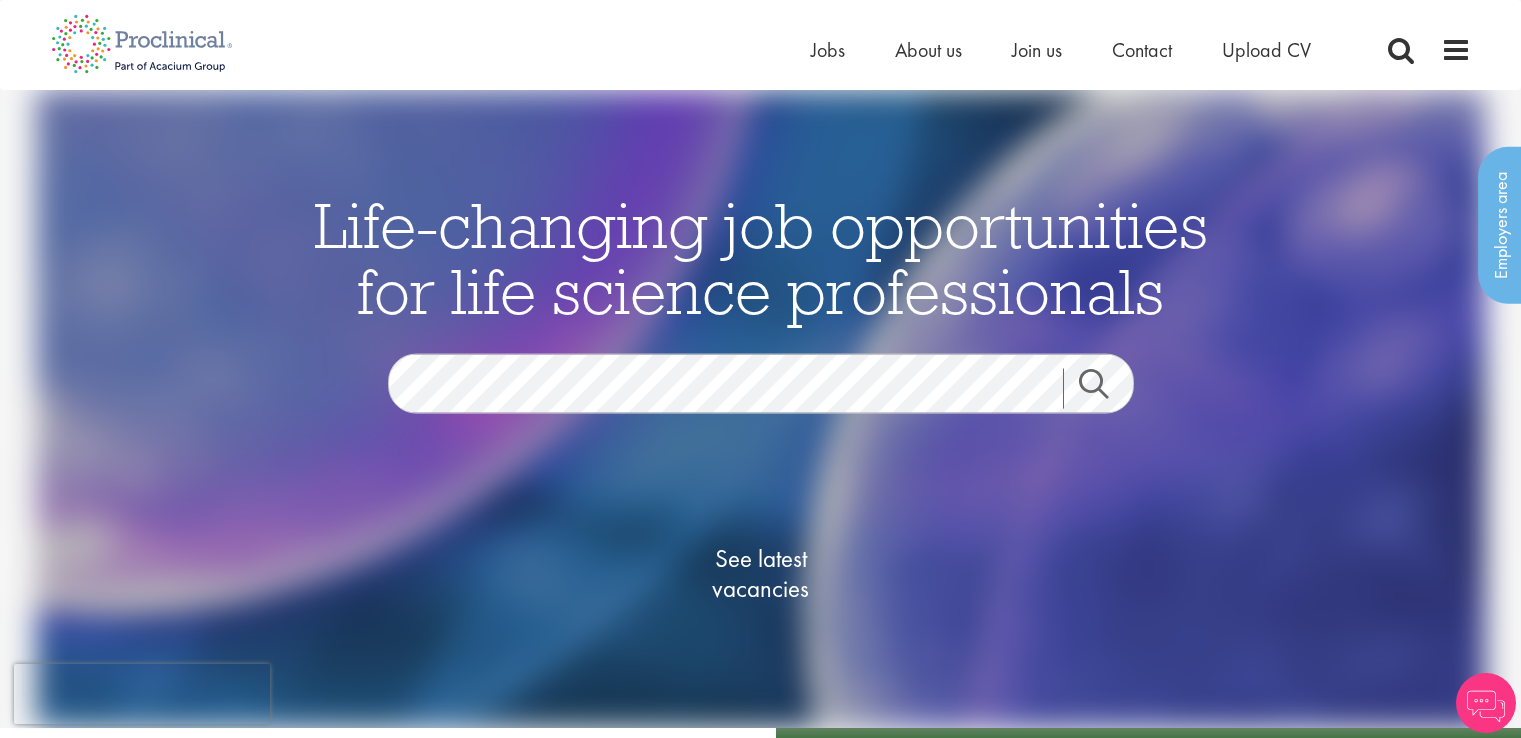 scroll, scrollTop: 0, scrollLeft: 0, axis: both 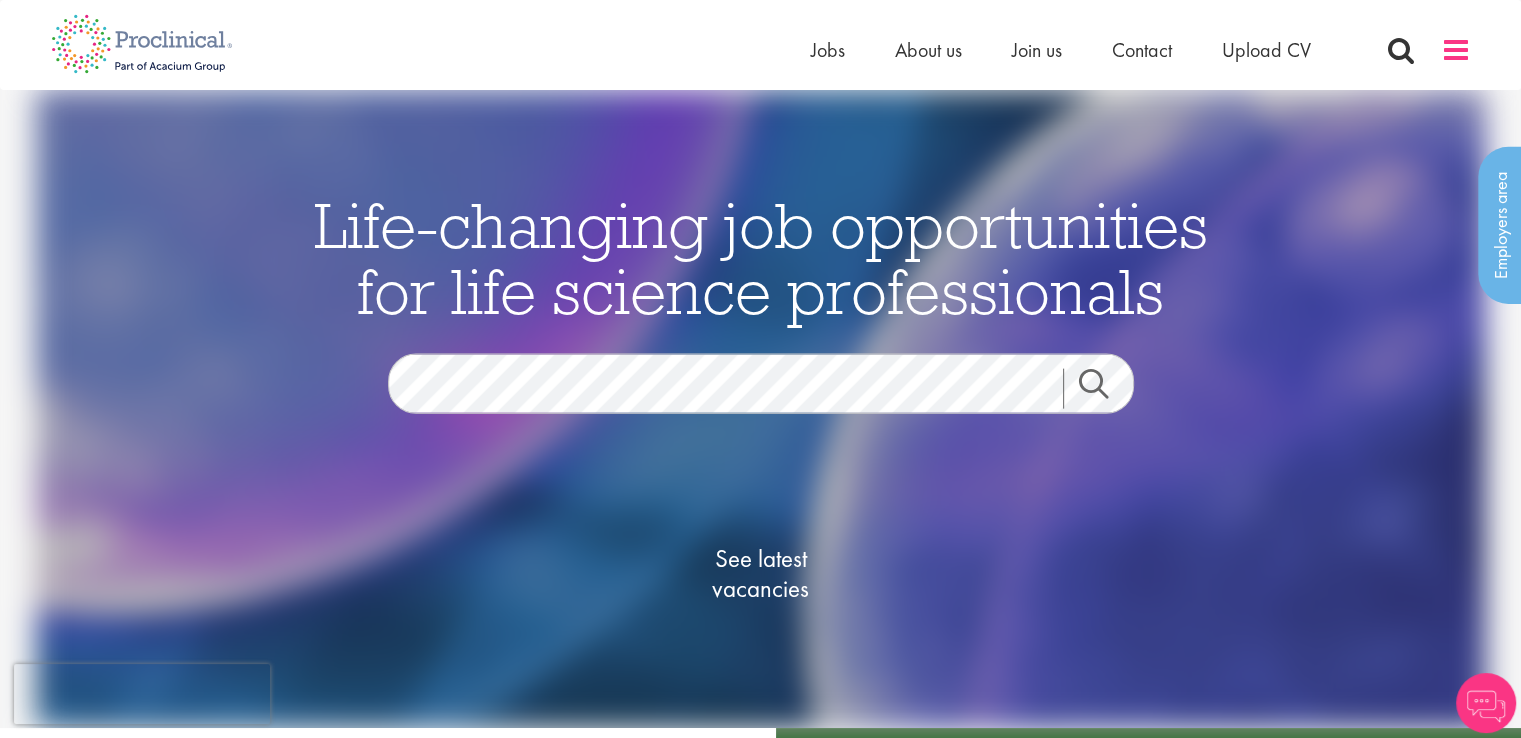 click at bounding box center [1456, 50] 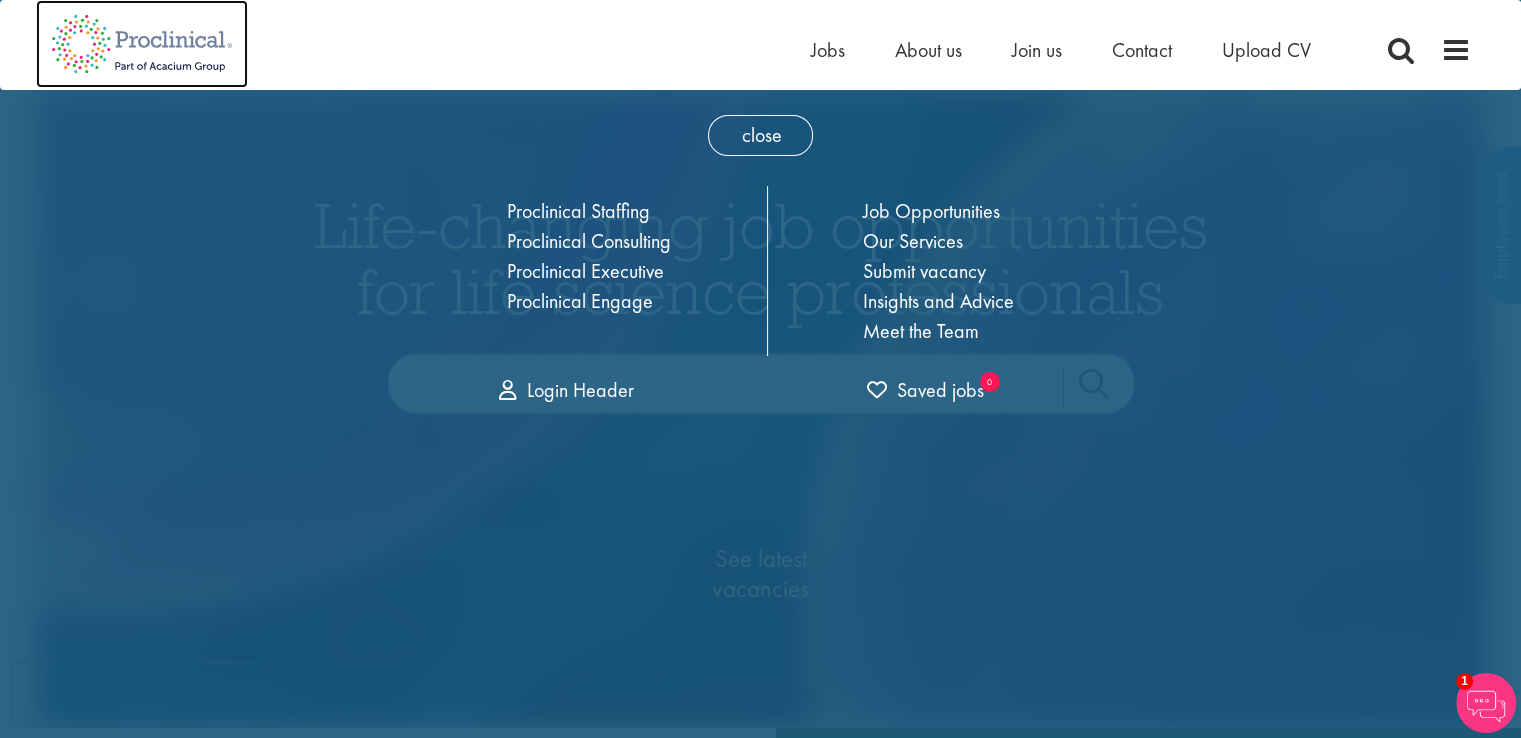 click at bounding box center (142, 44) 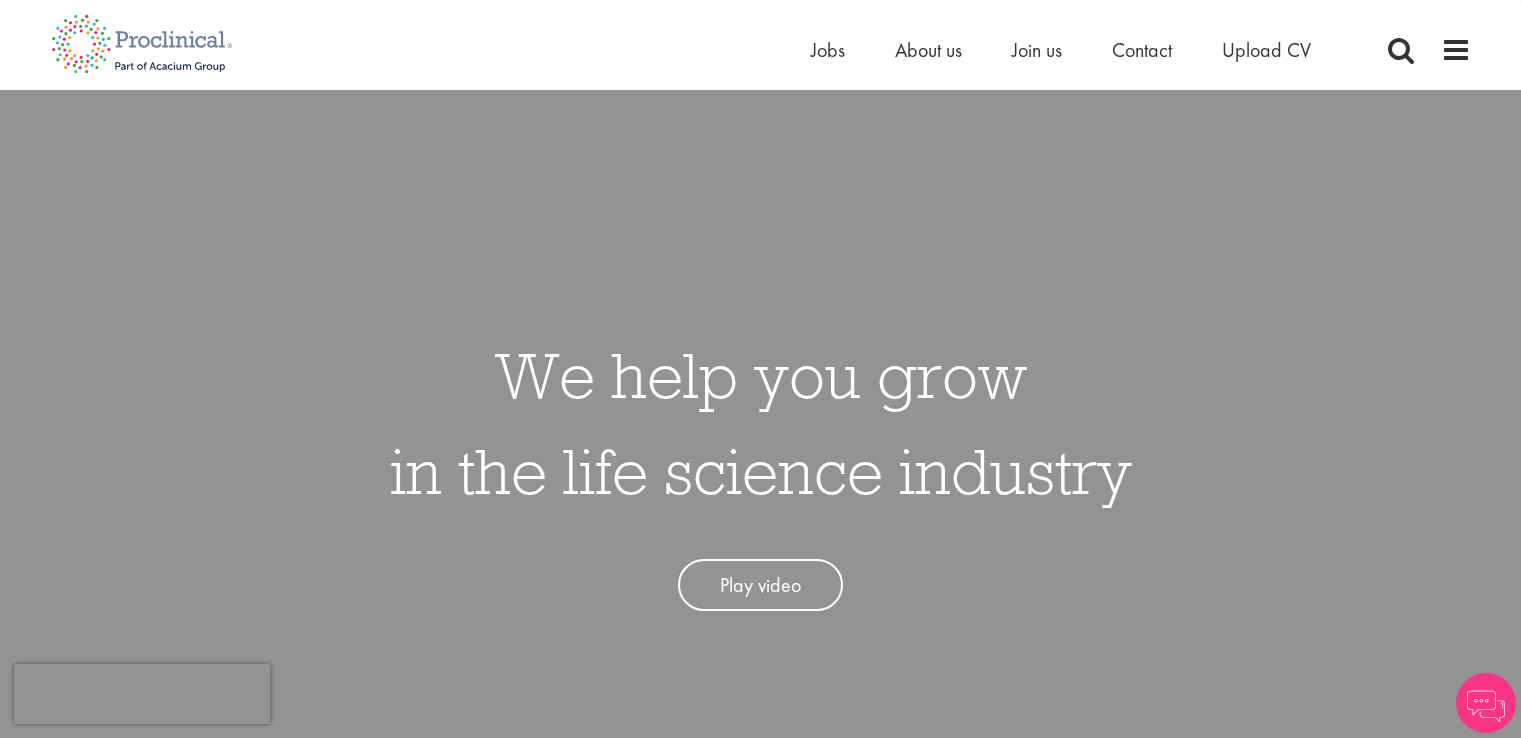 scroll, scrollTop: 0, scrollLeft: 0, axis: both 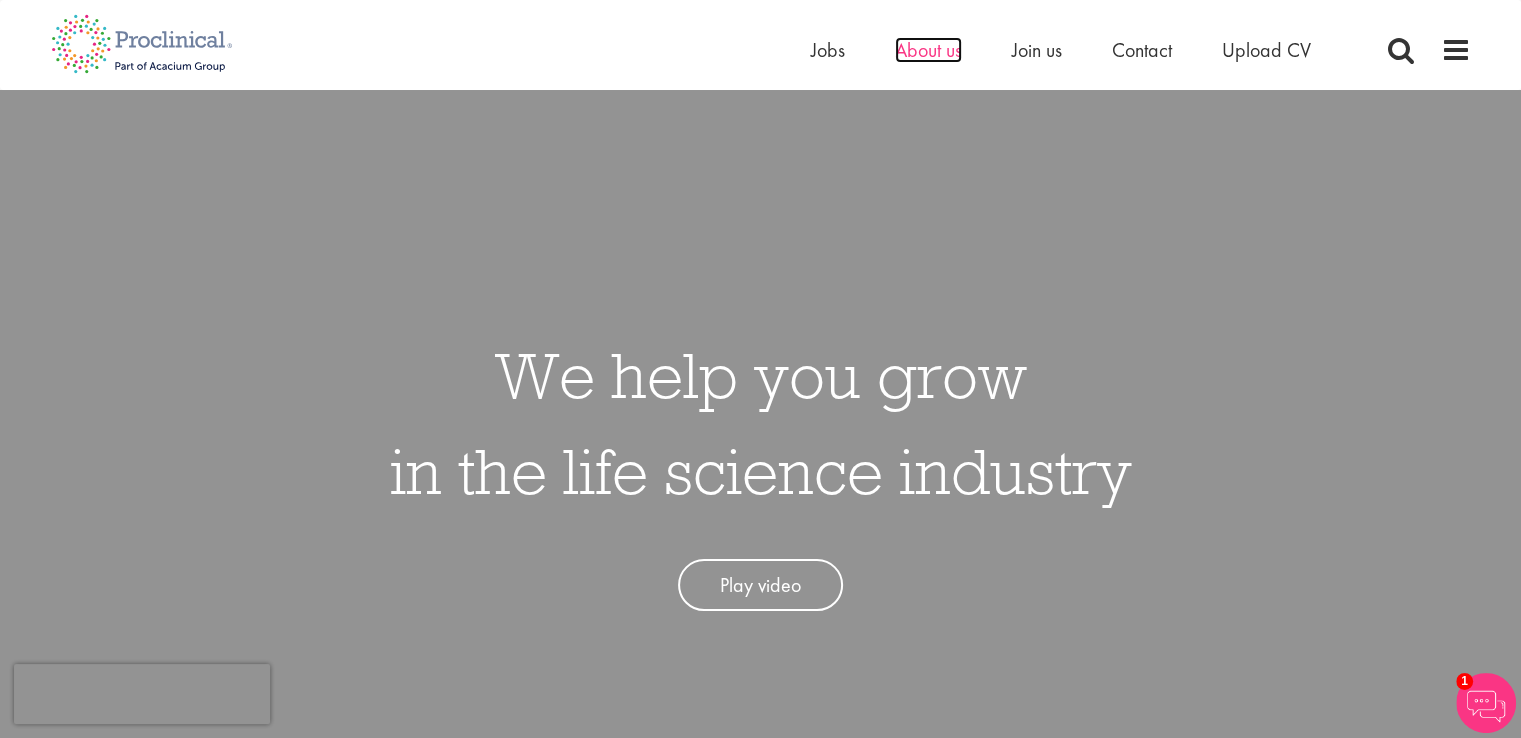 click on "About us" at bounding box center (928, 50) 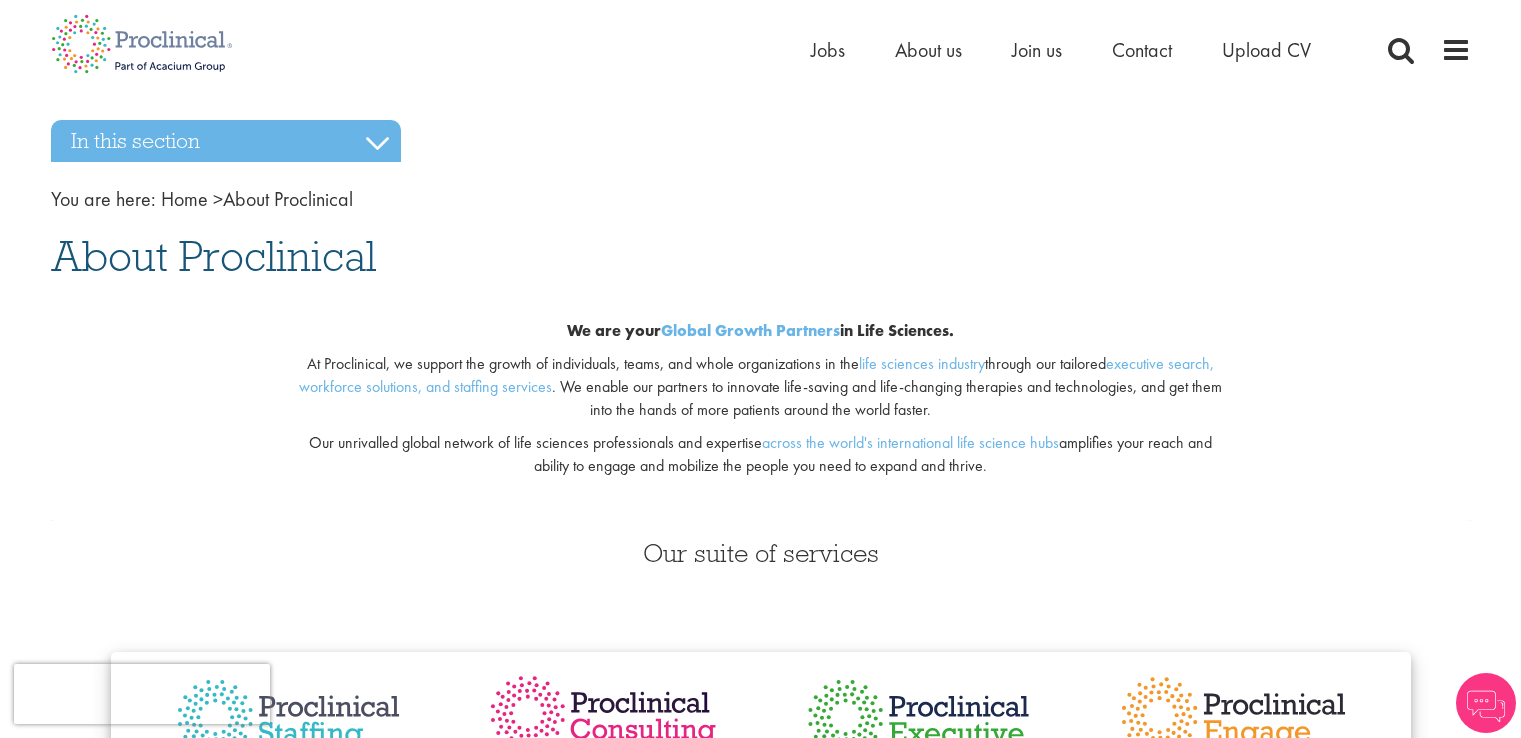 scroll, scrollTop: 0, scrollLeft: 0, axis: both 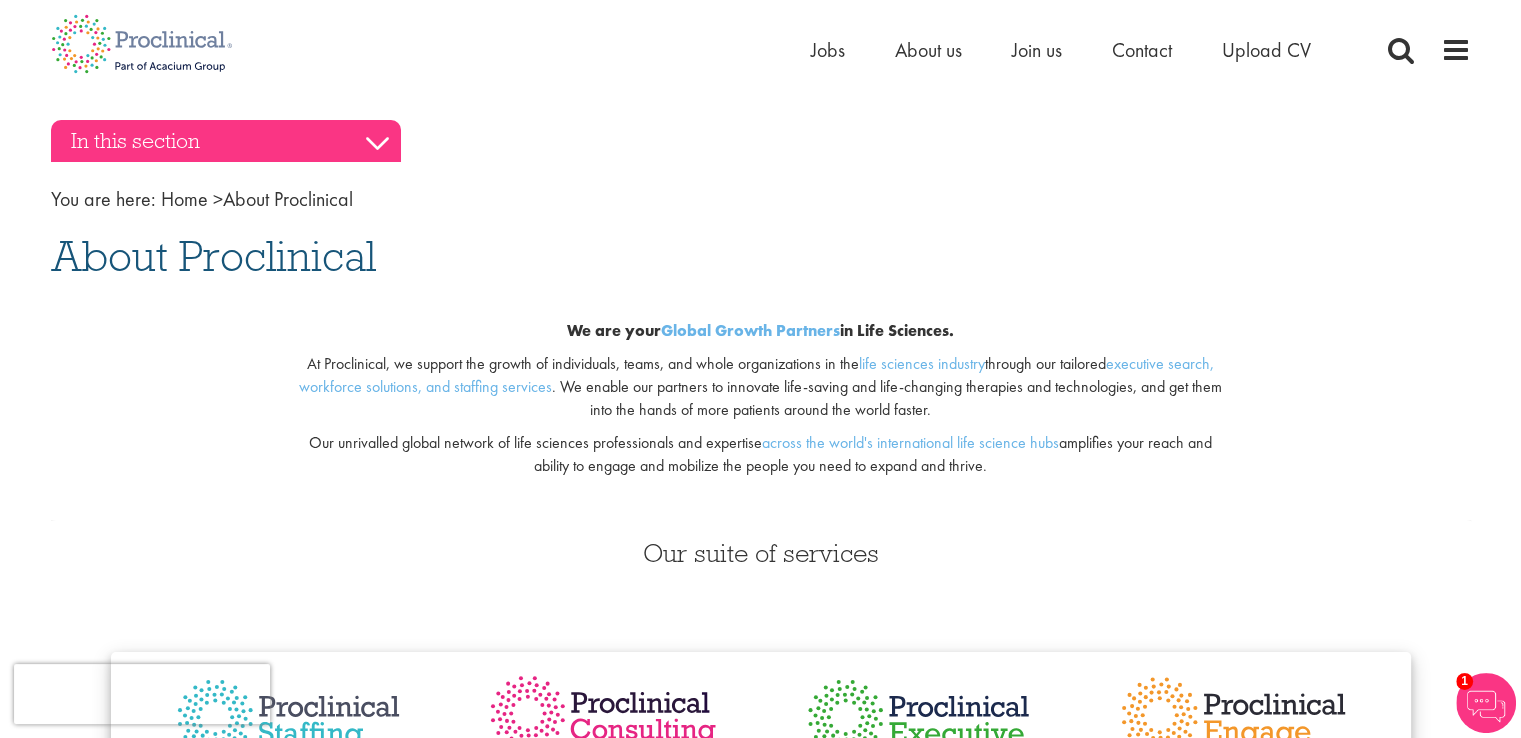 click on "In this section" at bounding box center [226, 141] 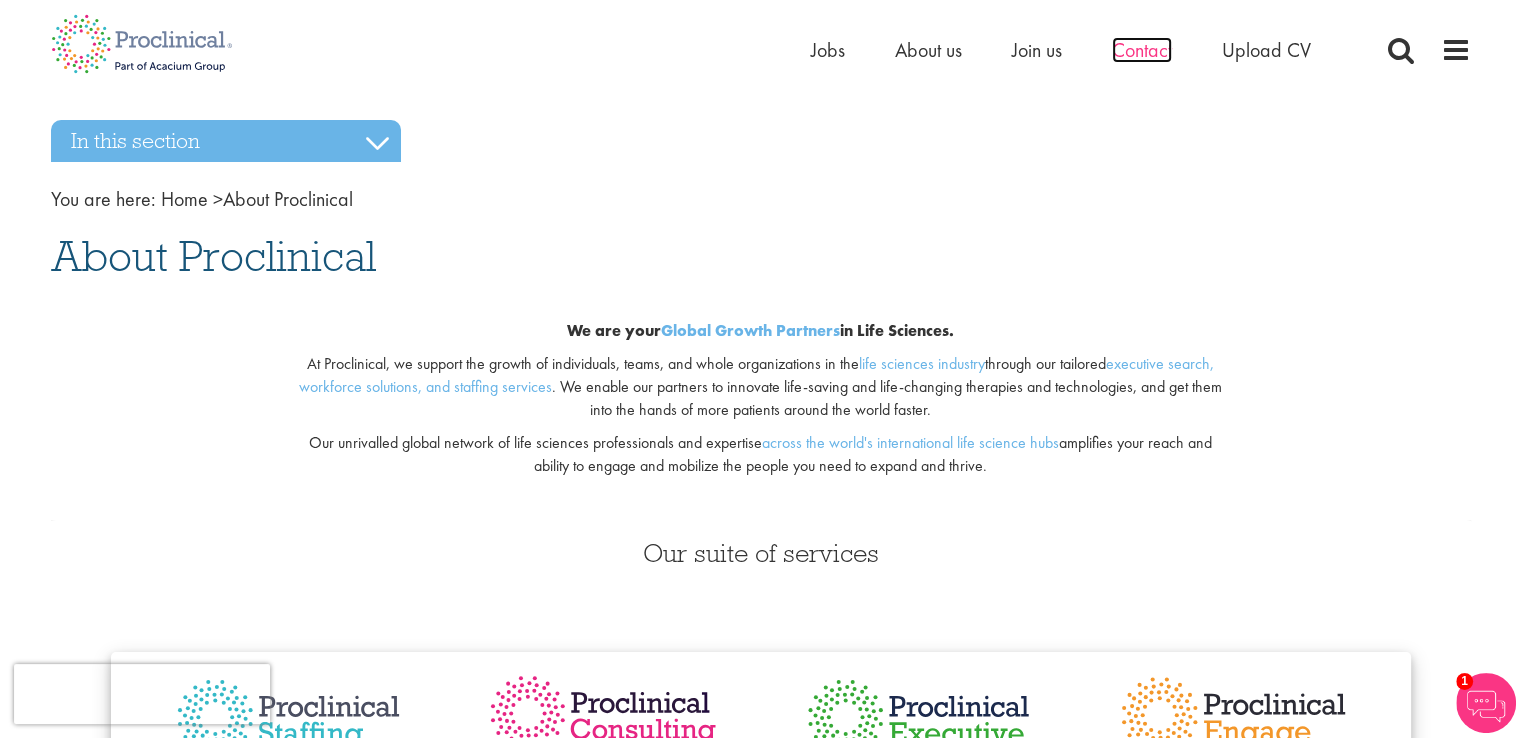 click on "Contact" at bounding box center (1142, 50) 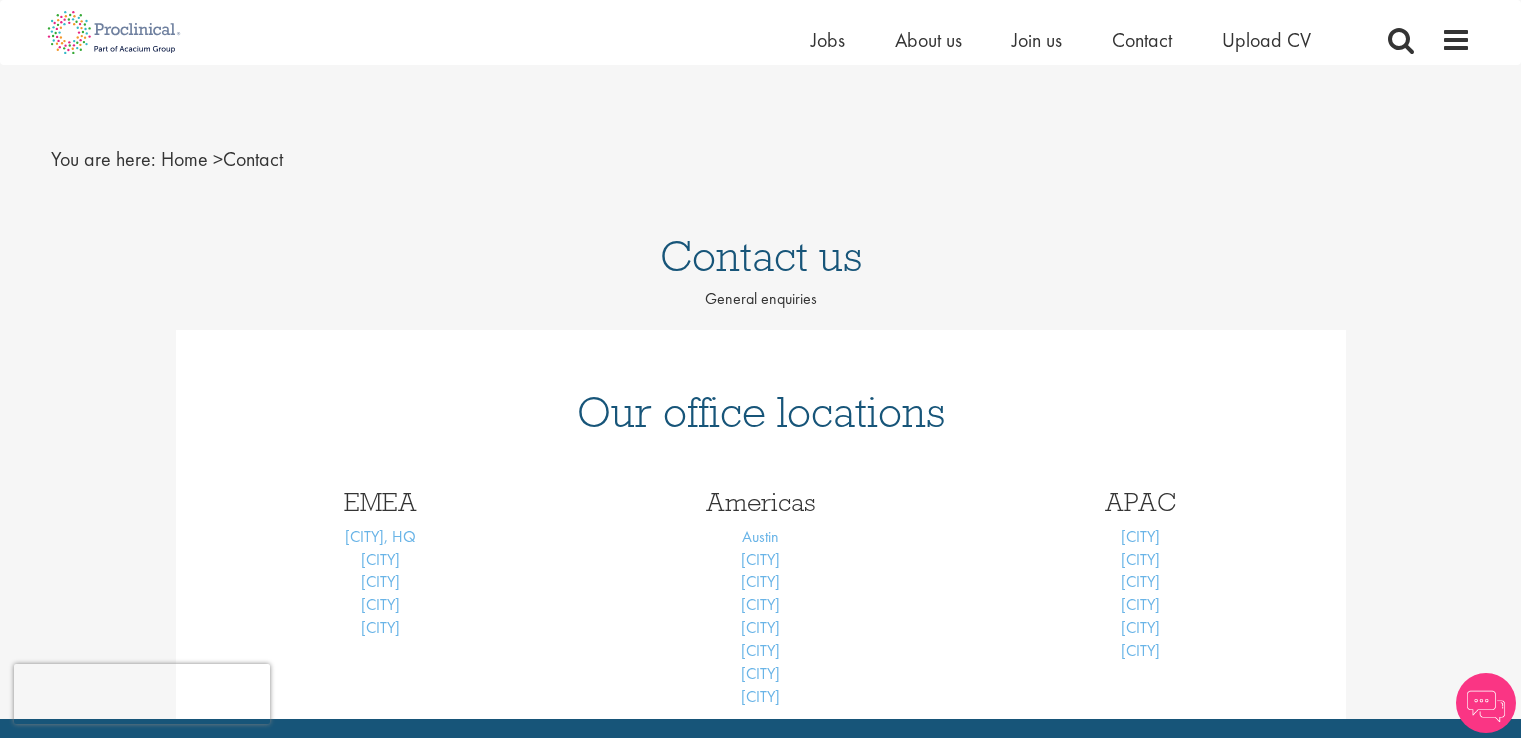 scroll, scrollTop: 272, scrollLeft: 0, axis: vertical 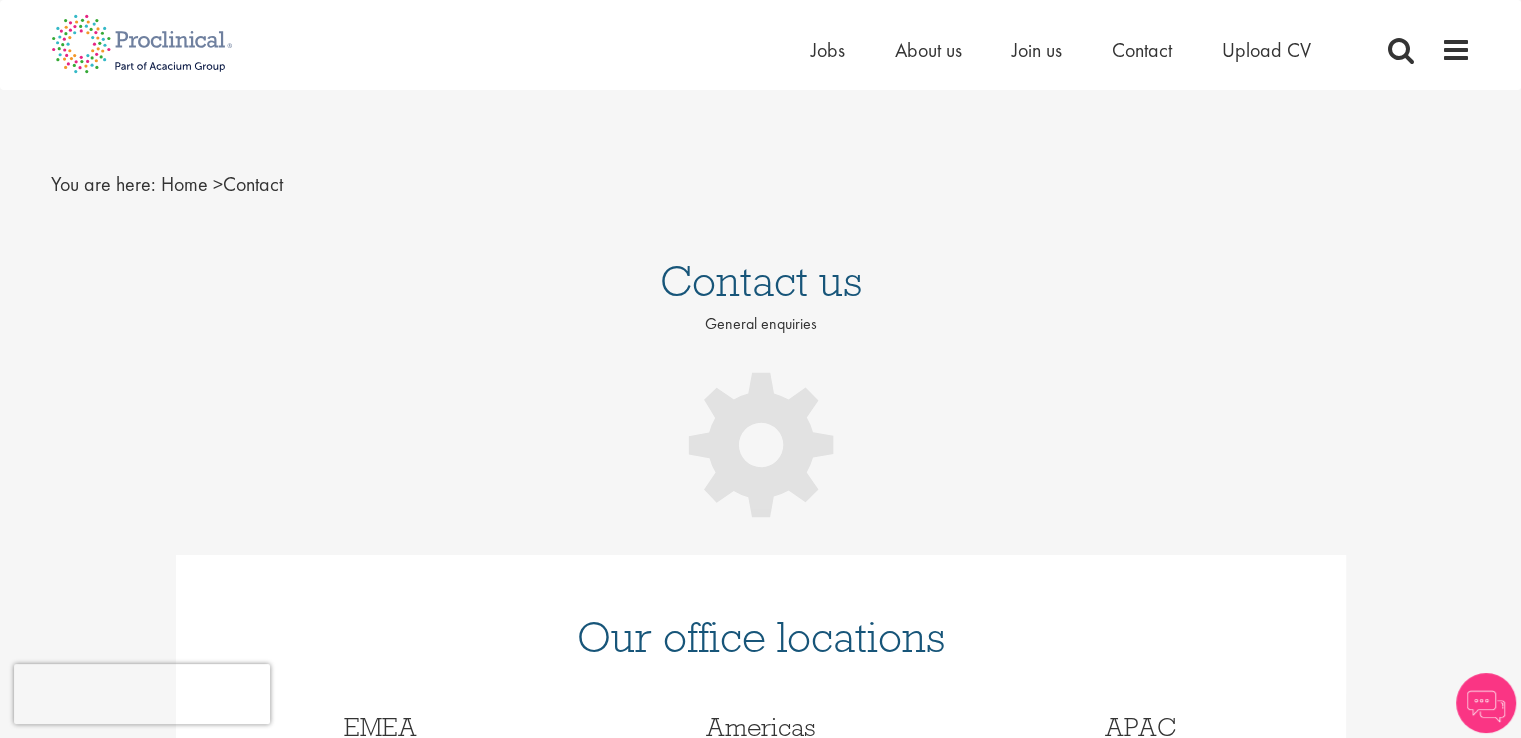 click at bounding box center (760, 445) 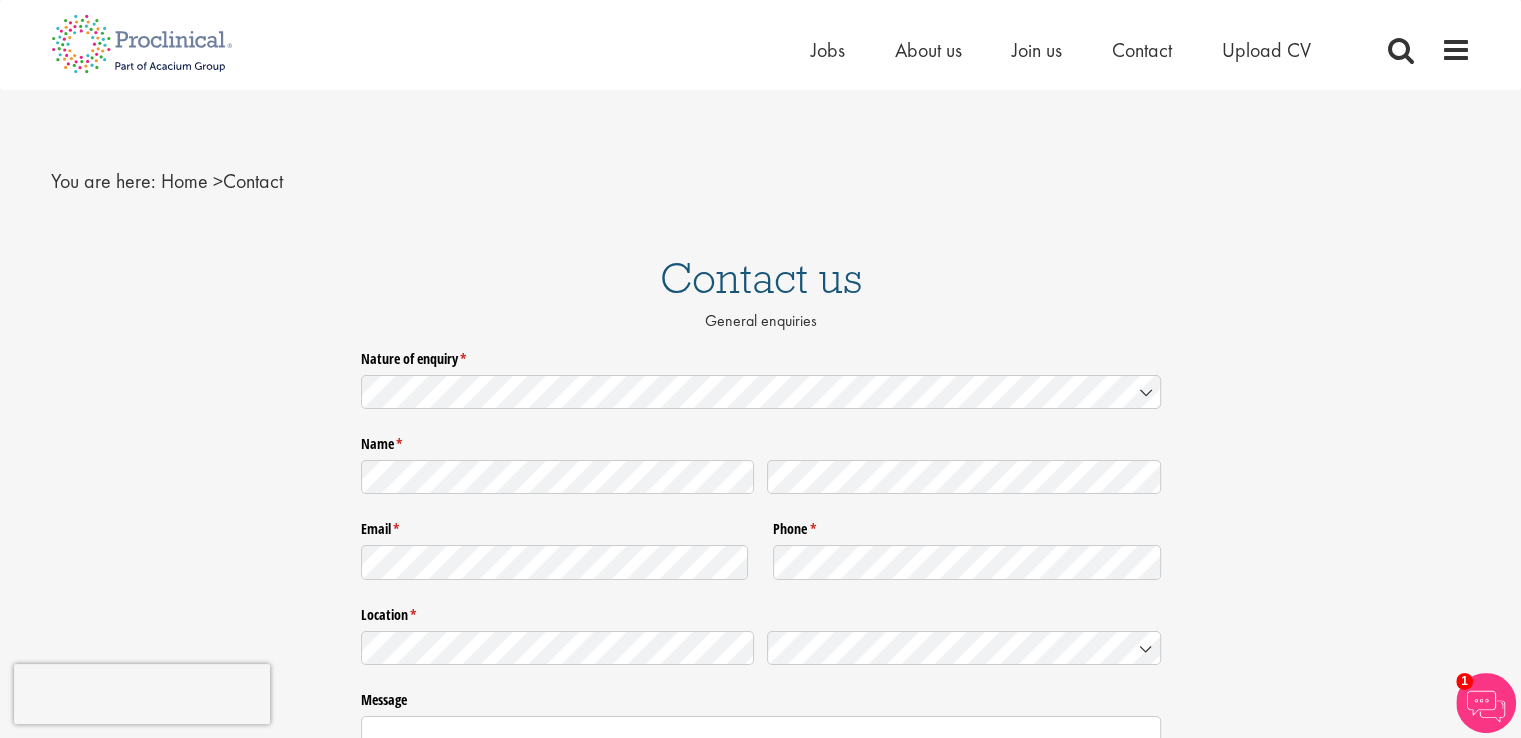 scroll, scrollTop: 0, scrollLeft: 0, axis: both 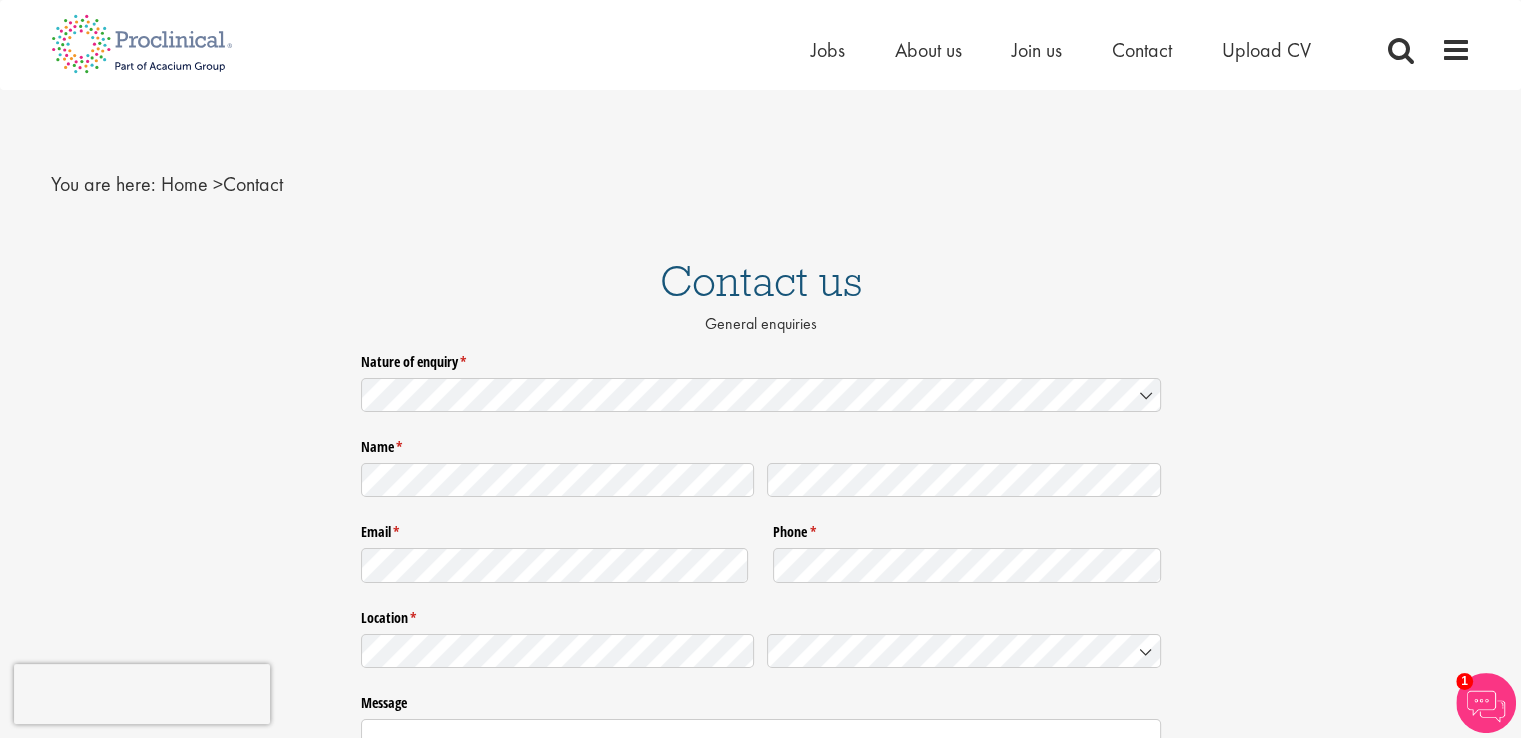 click on "Home
Jobs
About us
Join us
Contact
Upload CV" at bounding box center (1086, 50) 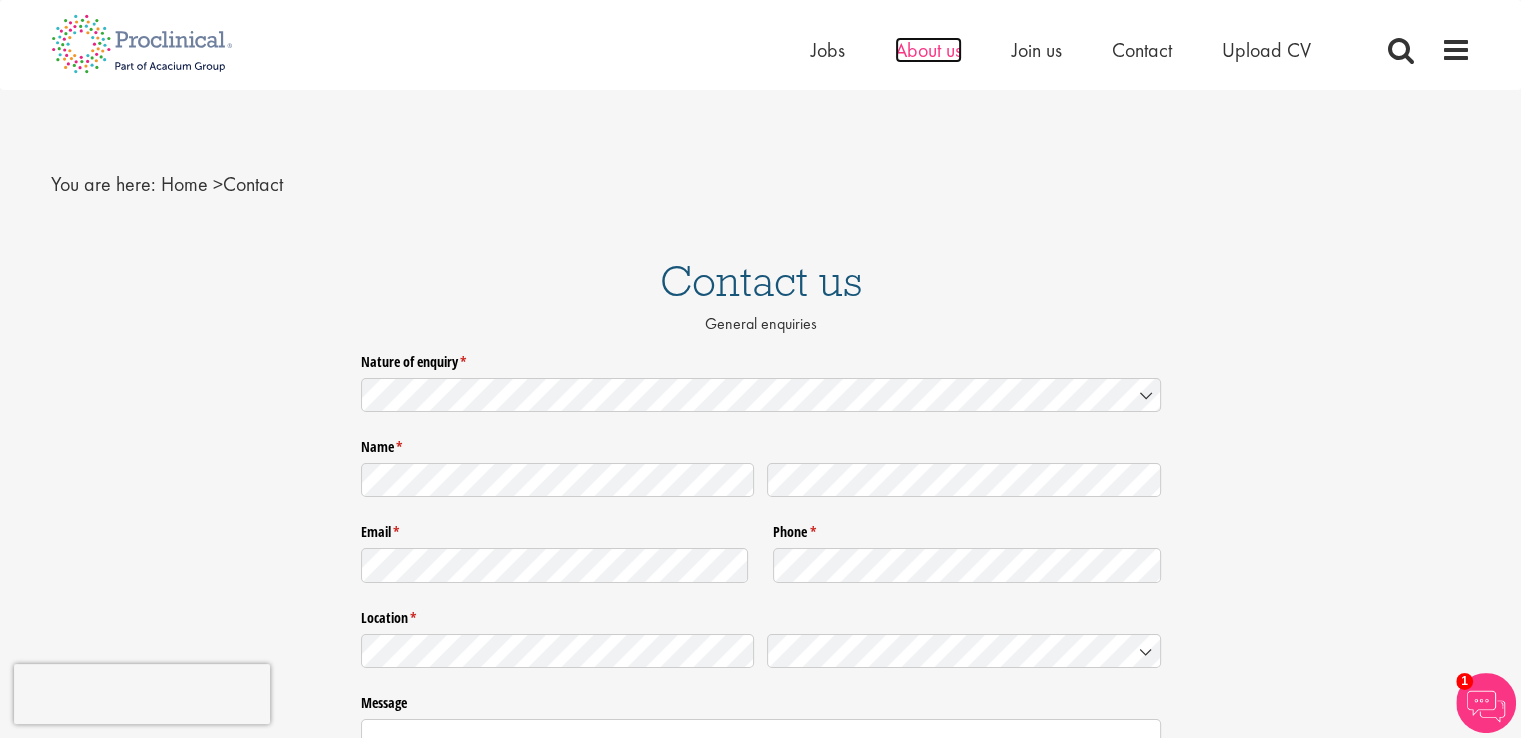 click on "About us" at bounding box center (928, 50) 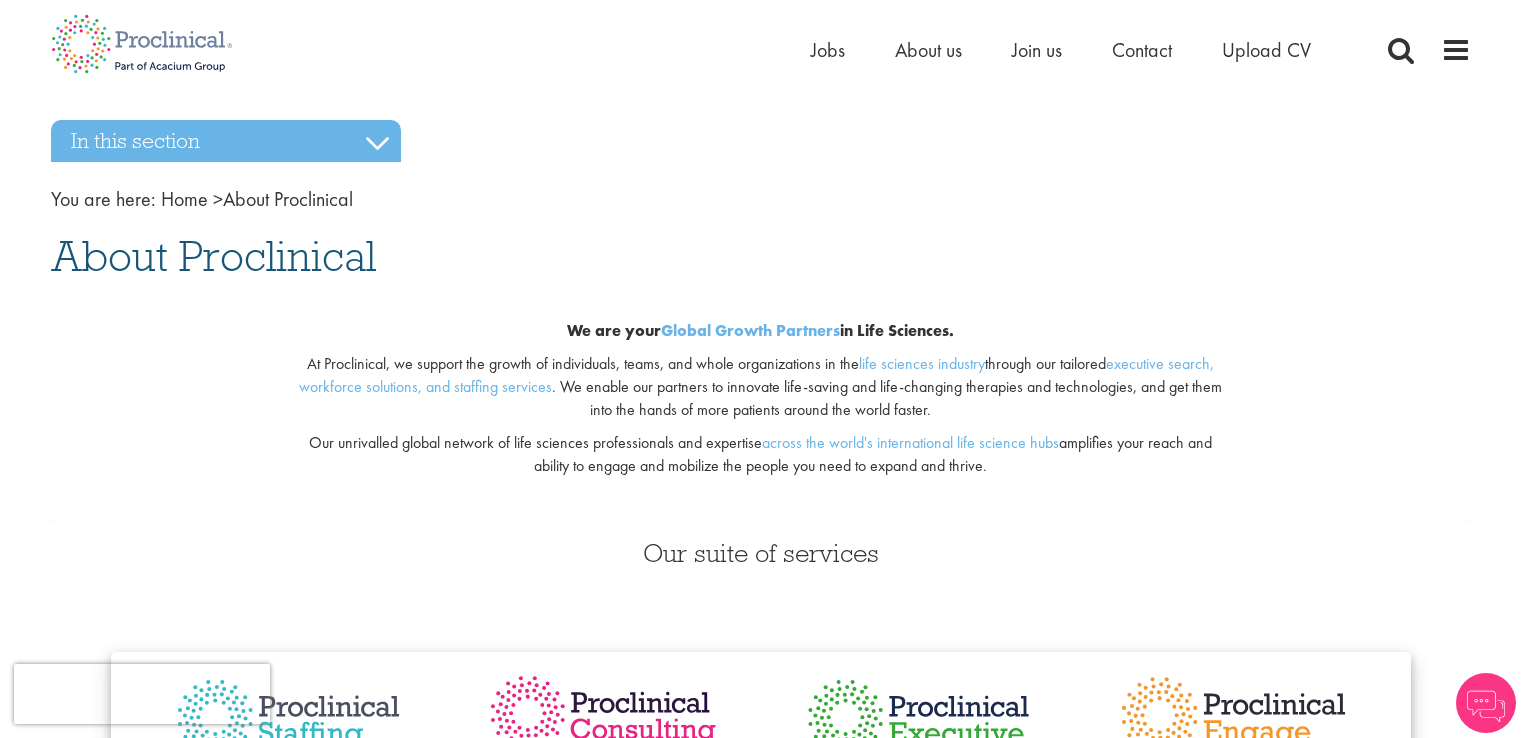 scroll, scrollTop: 0, scrollLeft: 0, axis: both 